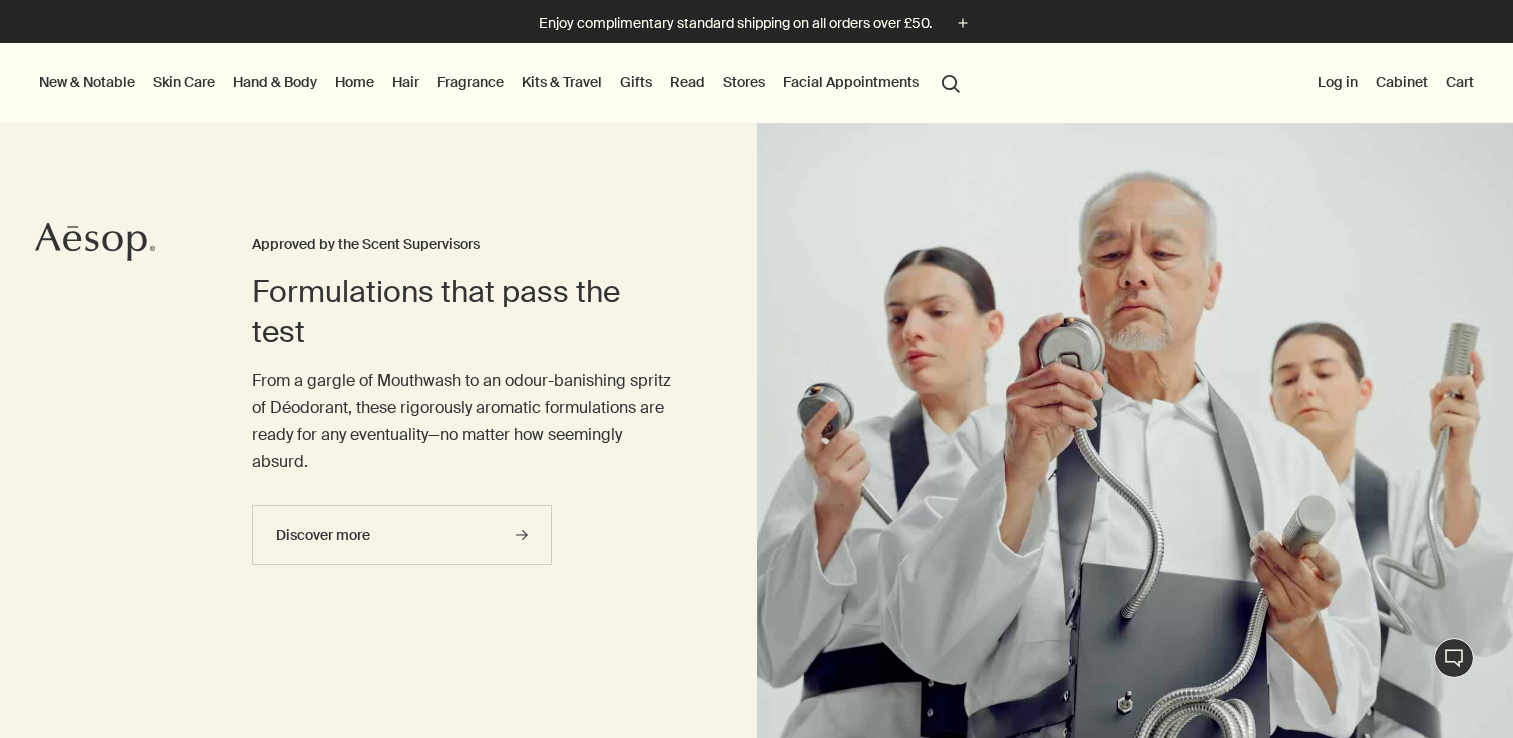 scroll, scrollTop: 0, scrollLeft: 0, axis: both 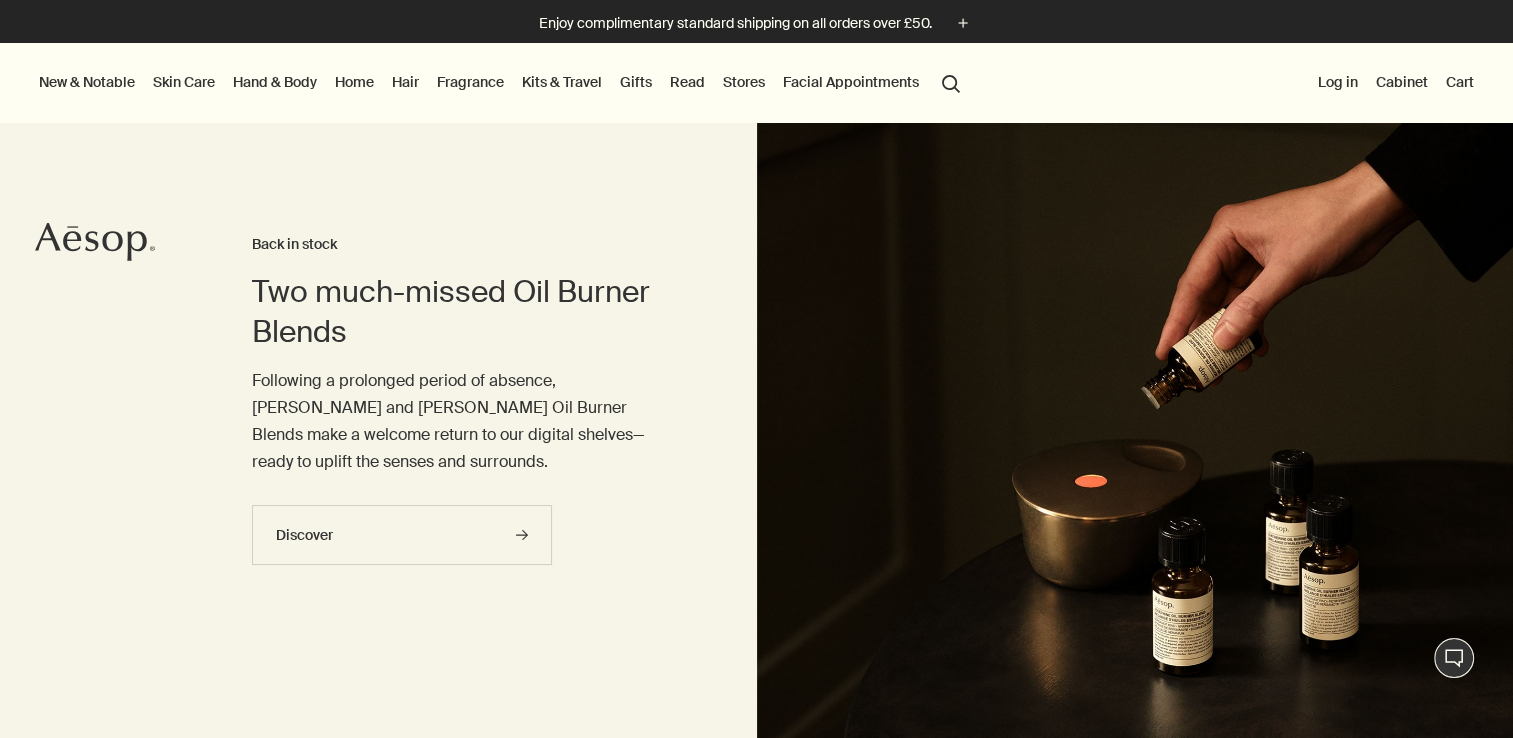 click on "Skin Care" at bounding box center (184, 82) 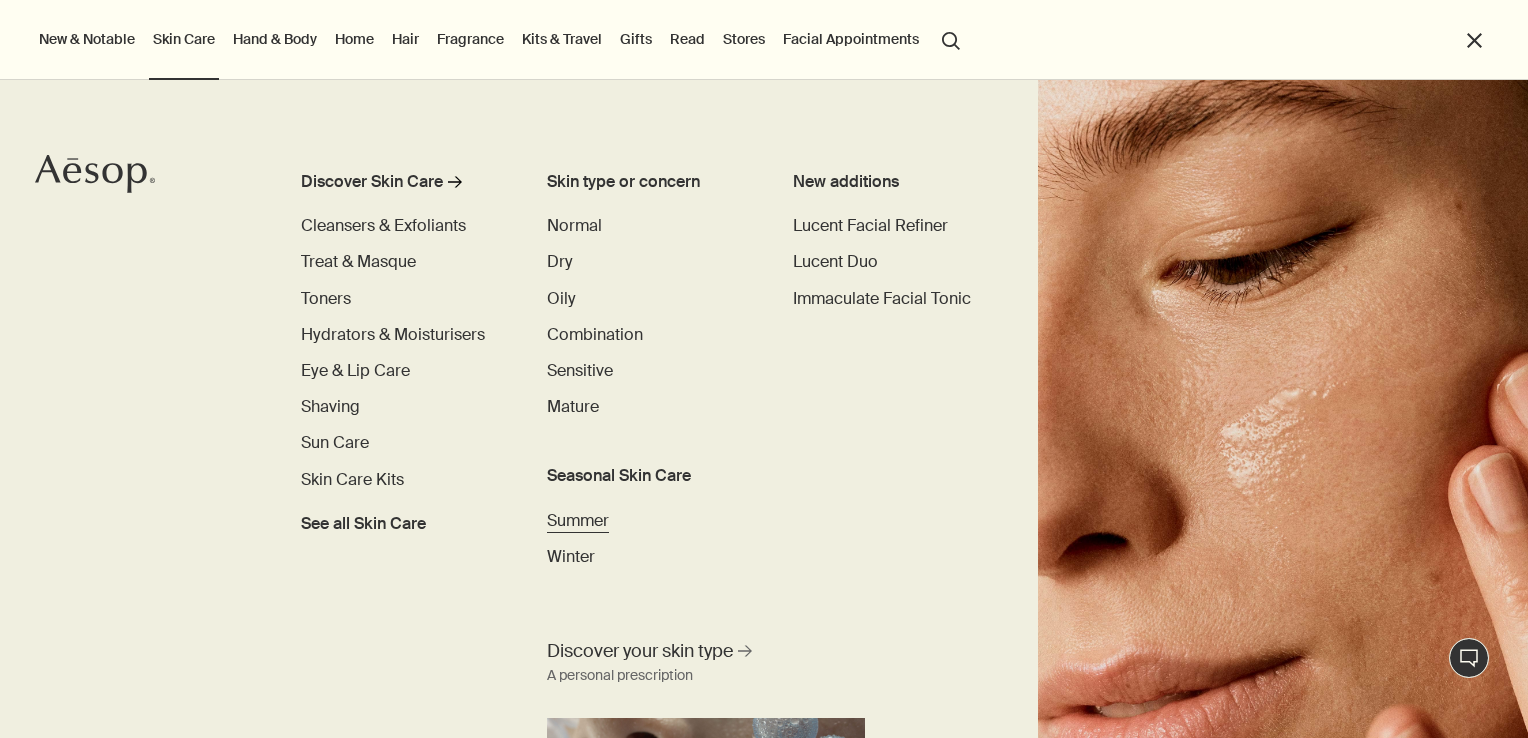 click on "Summer" at bounding box center (578, 520) 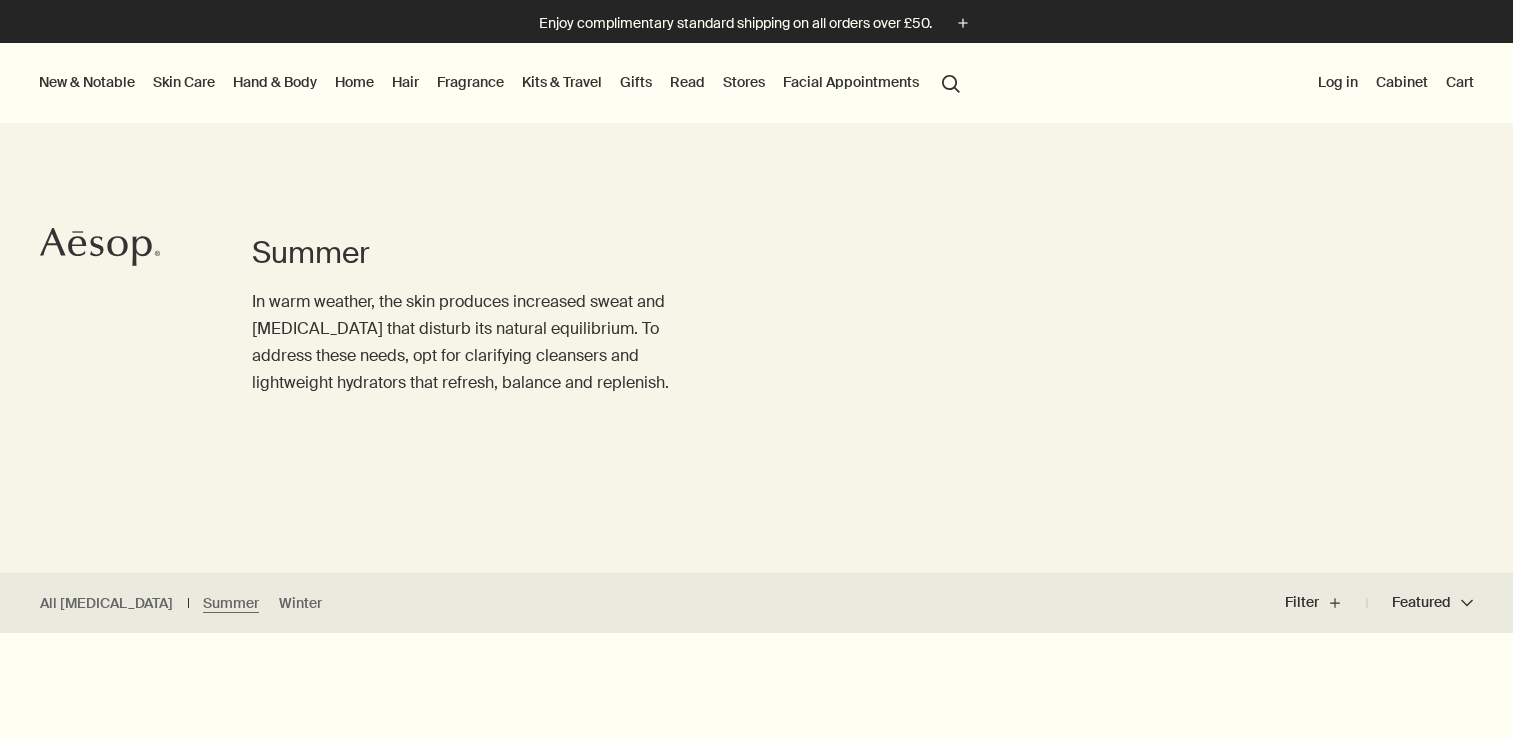 scroll, scrollTop: 0, scrollLeft: 0, axis: both 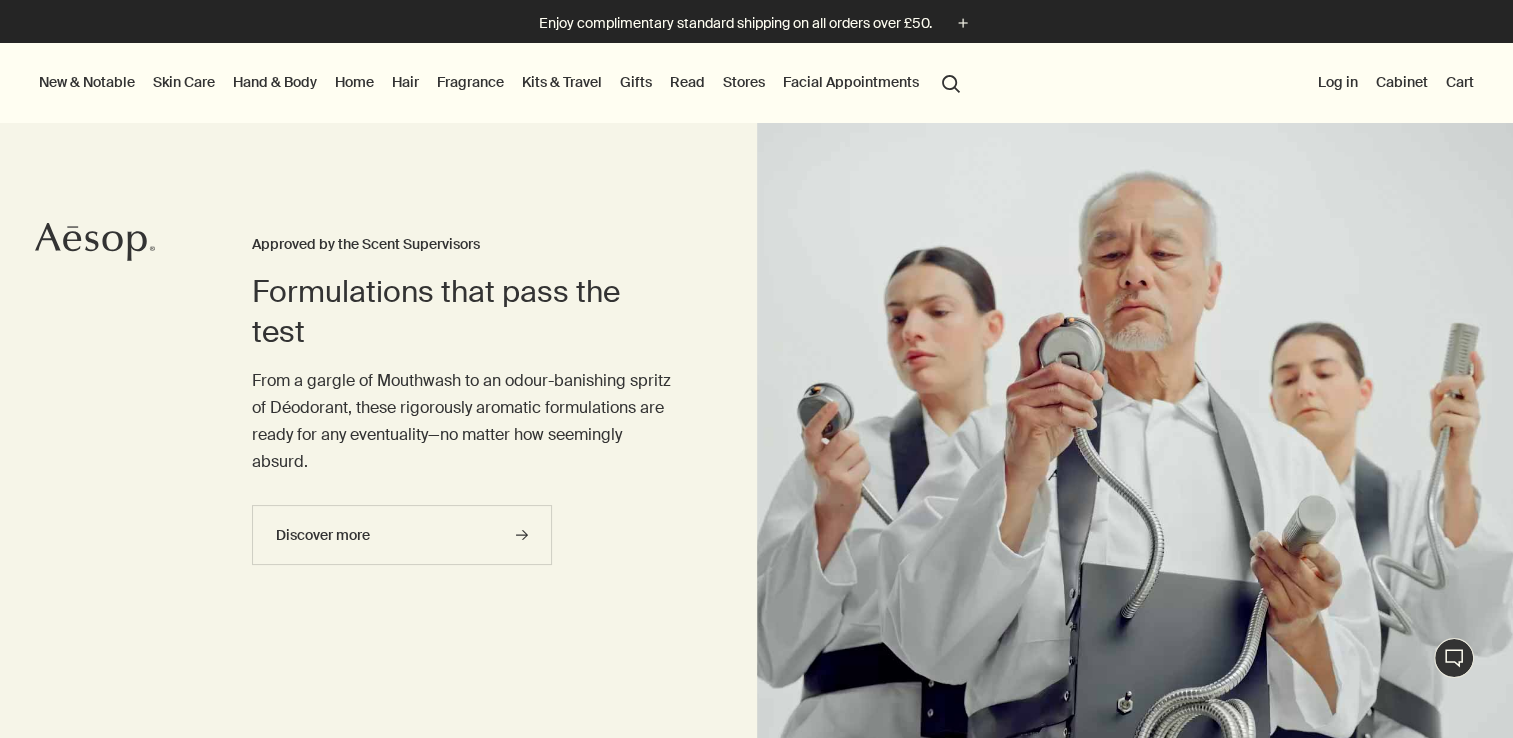 click on "Skin Care" at bounding box center [184, 82] 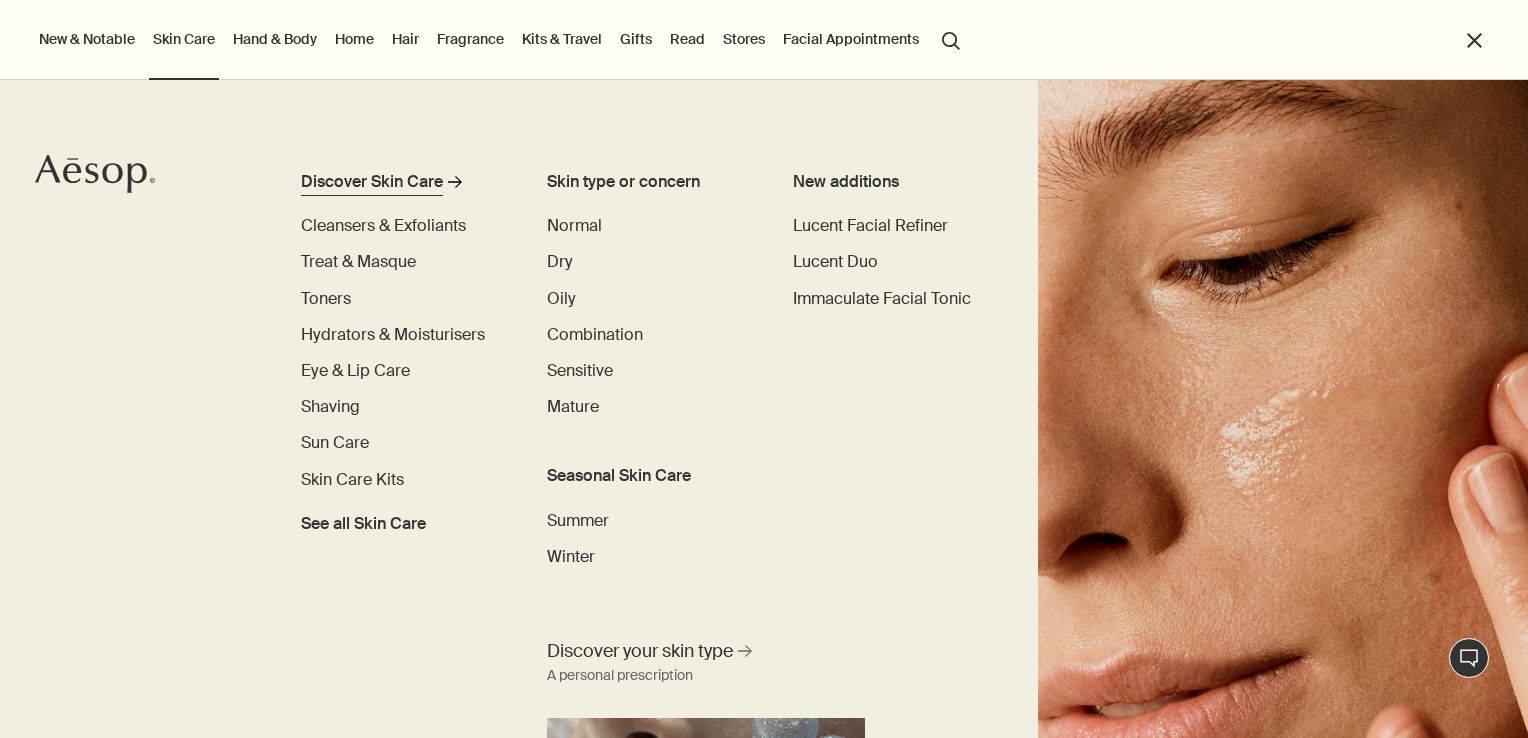 click on "Discover Skin Care" at bounding box center (372, 182) 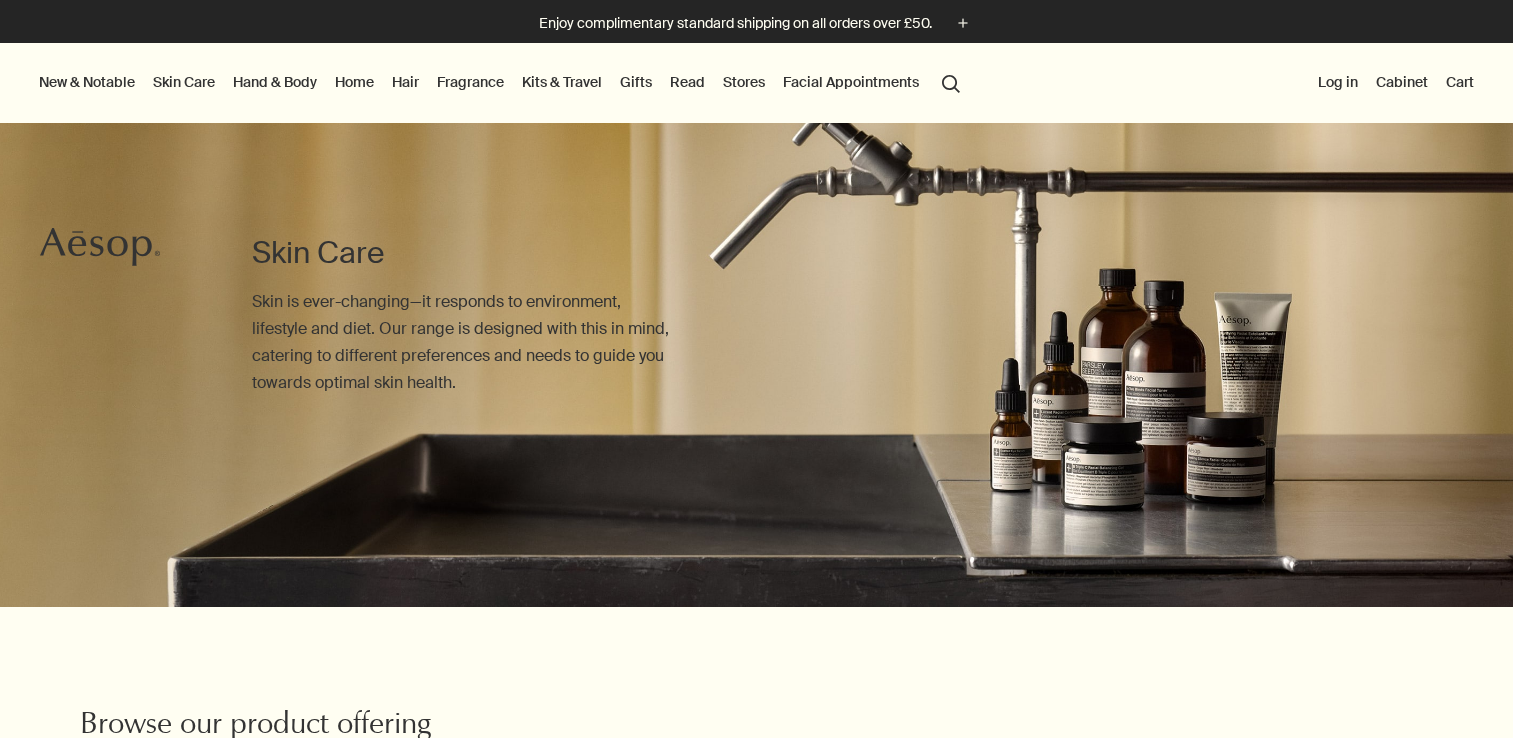 scroll, scrollTop: 0, scrollLeft: 0, axis: both 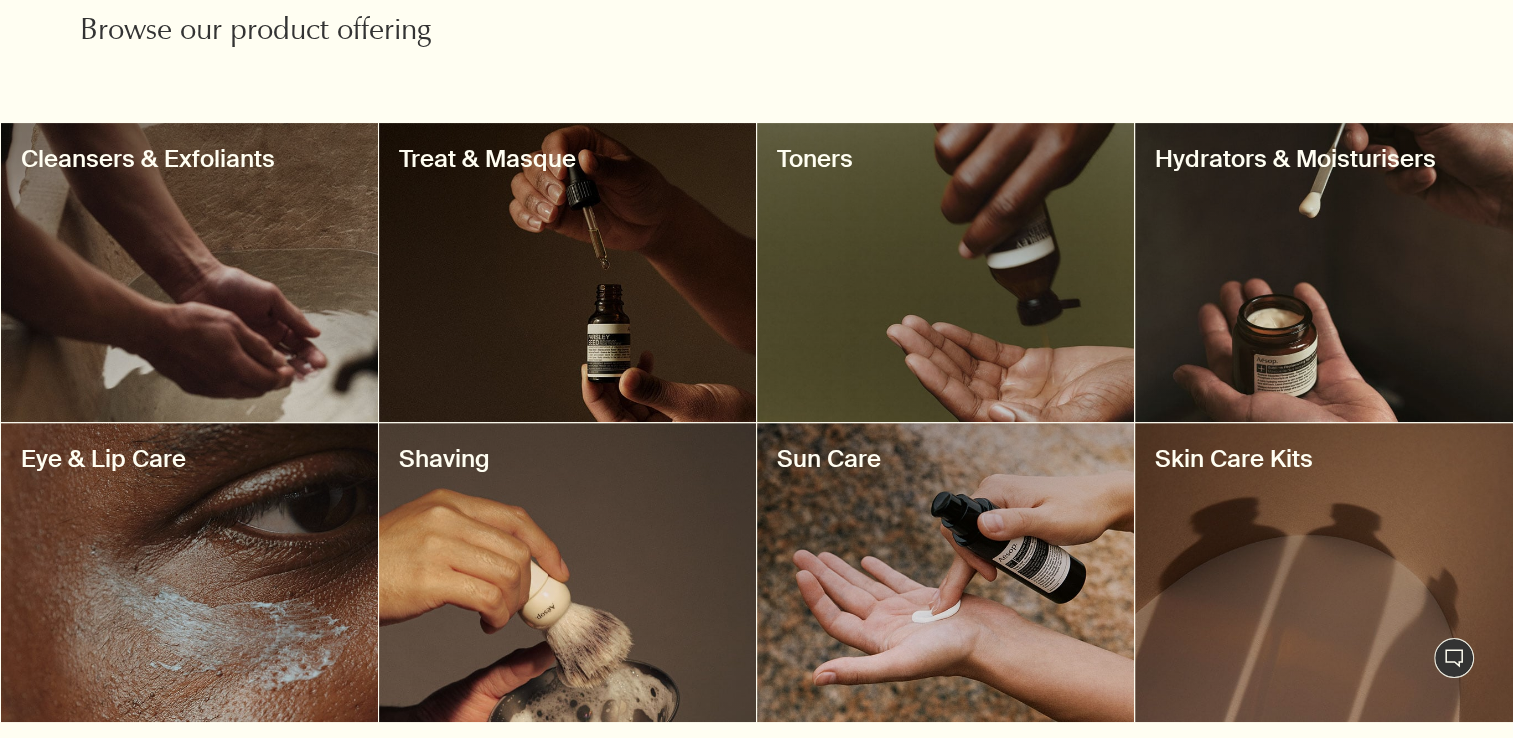 click on "Eye & Lip Care" at bounding box center (189, 459) 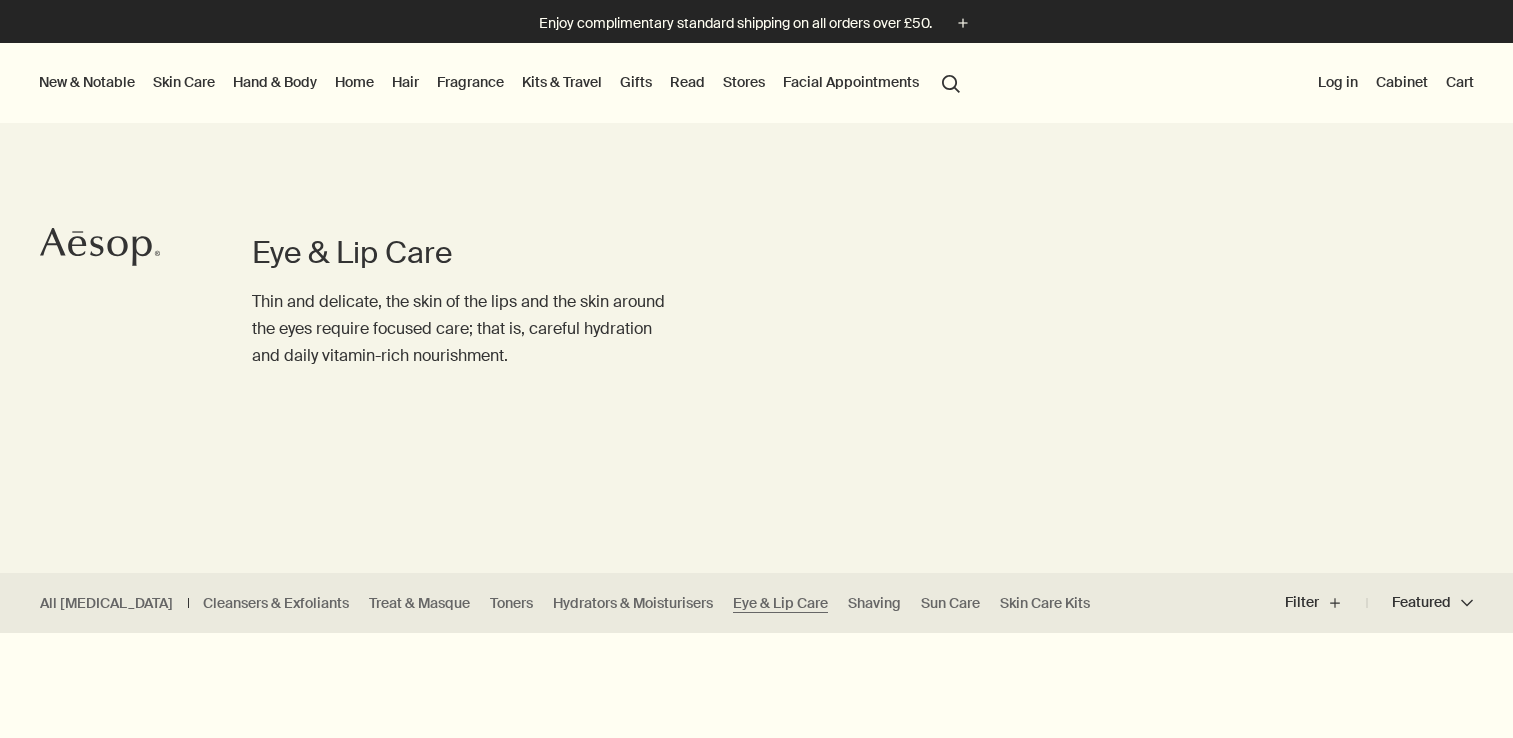 scroll, scrollTop: 0, scrollLeft: 0, axis: both 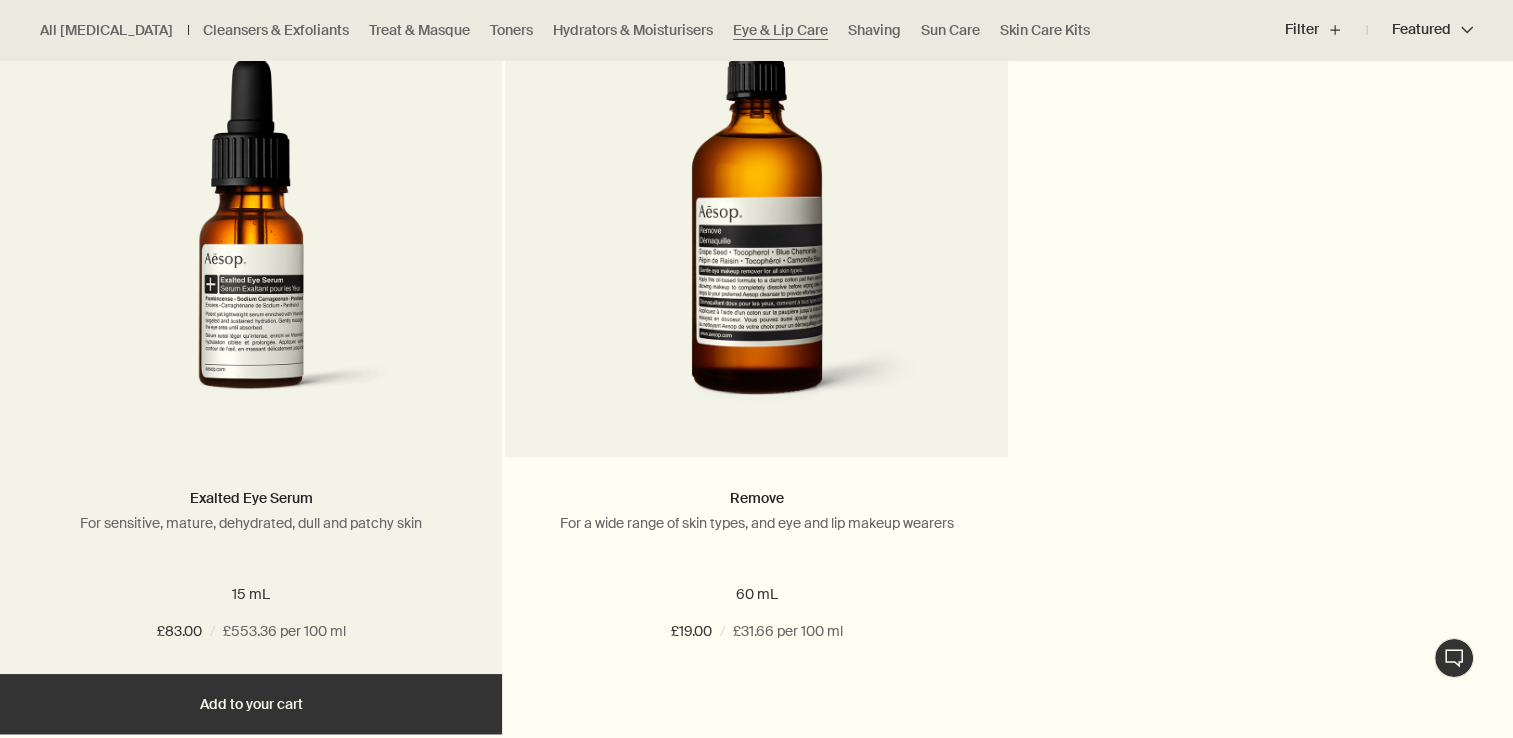 drag, startPoint x: 187, startPoint y: 498, endPoint x: 322, endPoint y: 499, distance: 135.00371 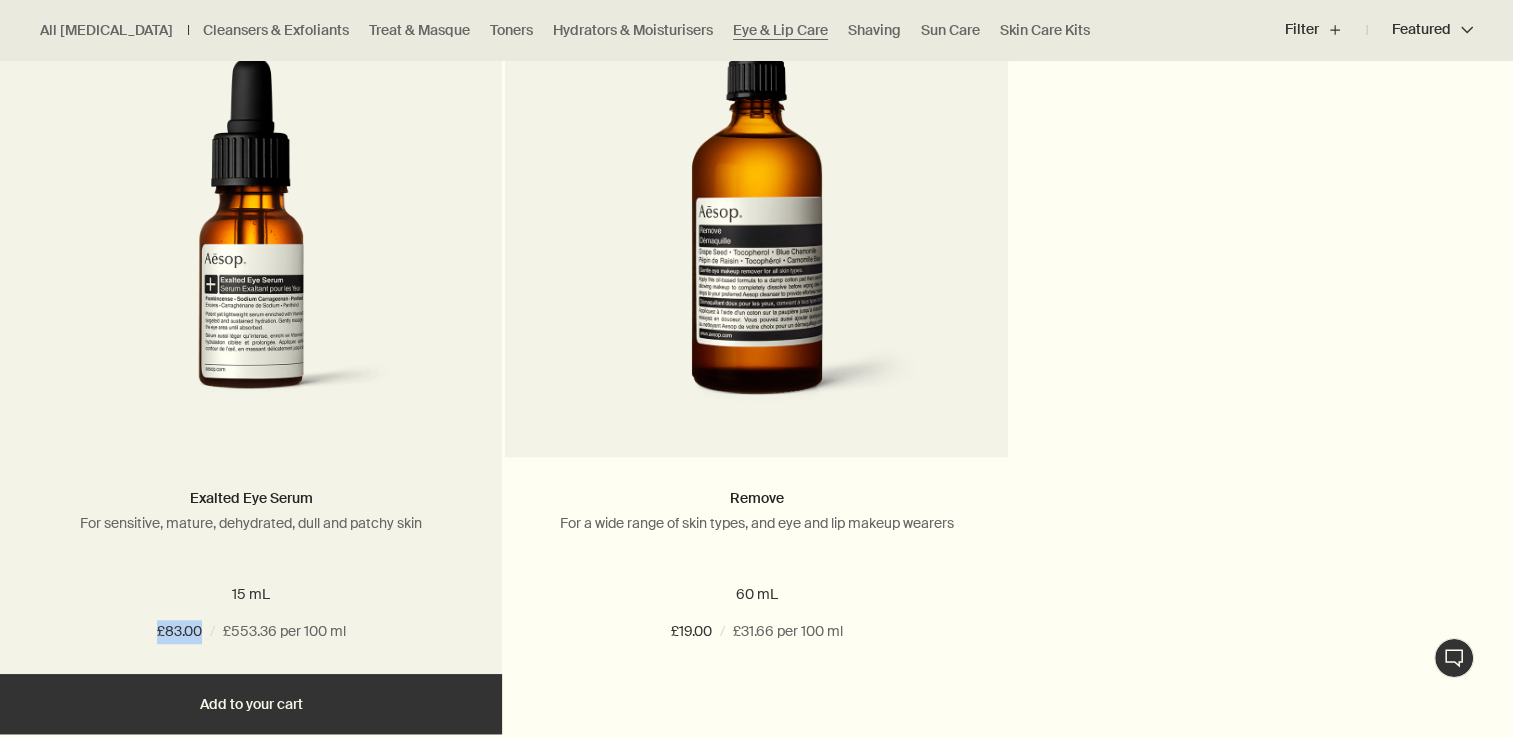 drag, startPoint x: 203, startPoint y: 629, endPoint x: 154, endPoint y: 629, distance: 49 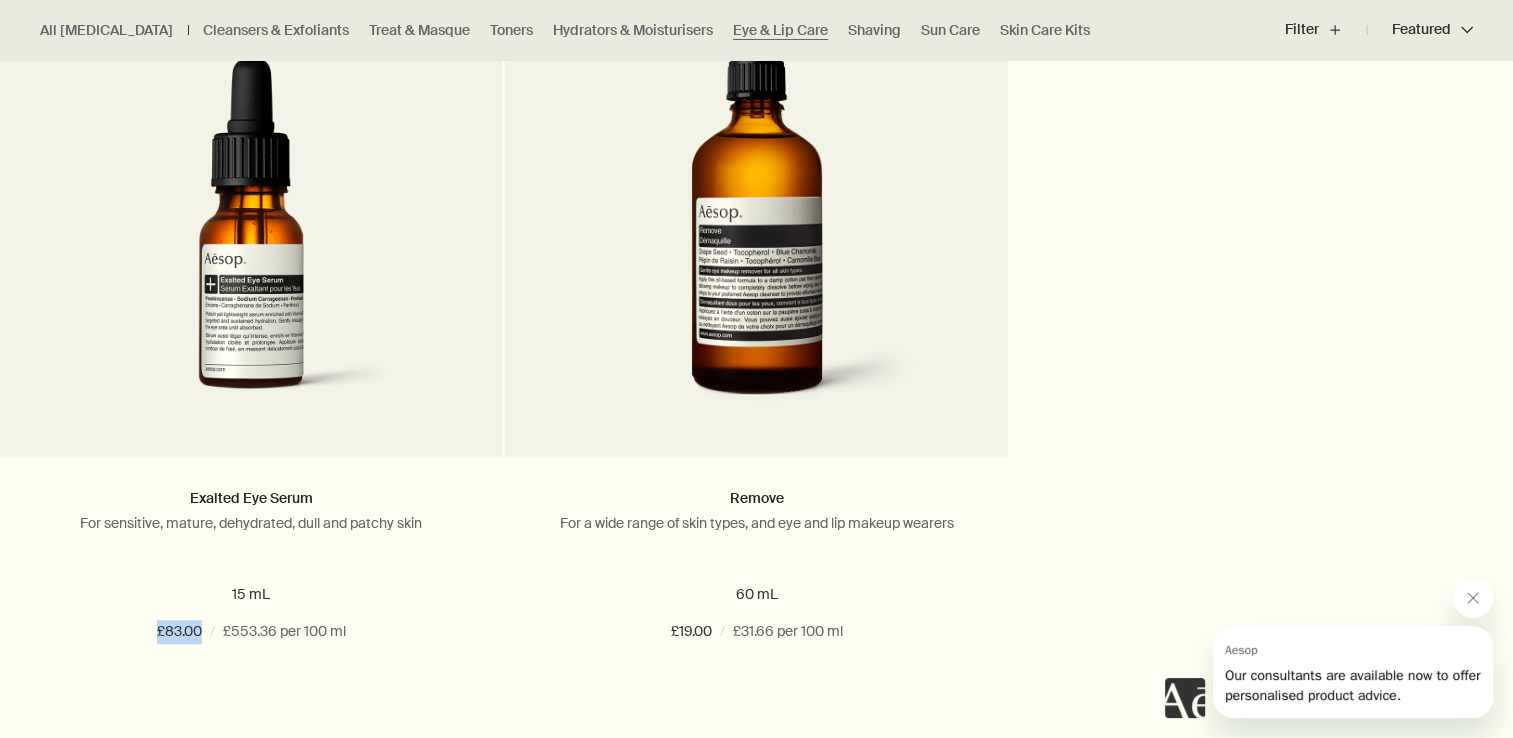 scroll, scrollTop: 0, scrollLeft: 0, axis: both 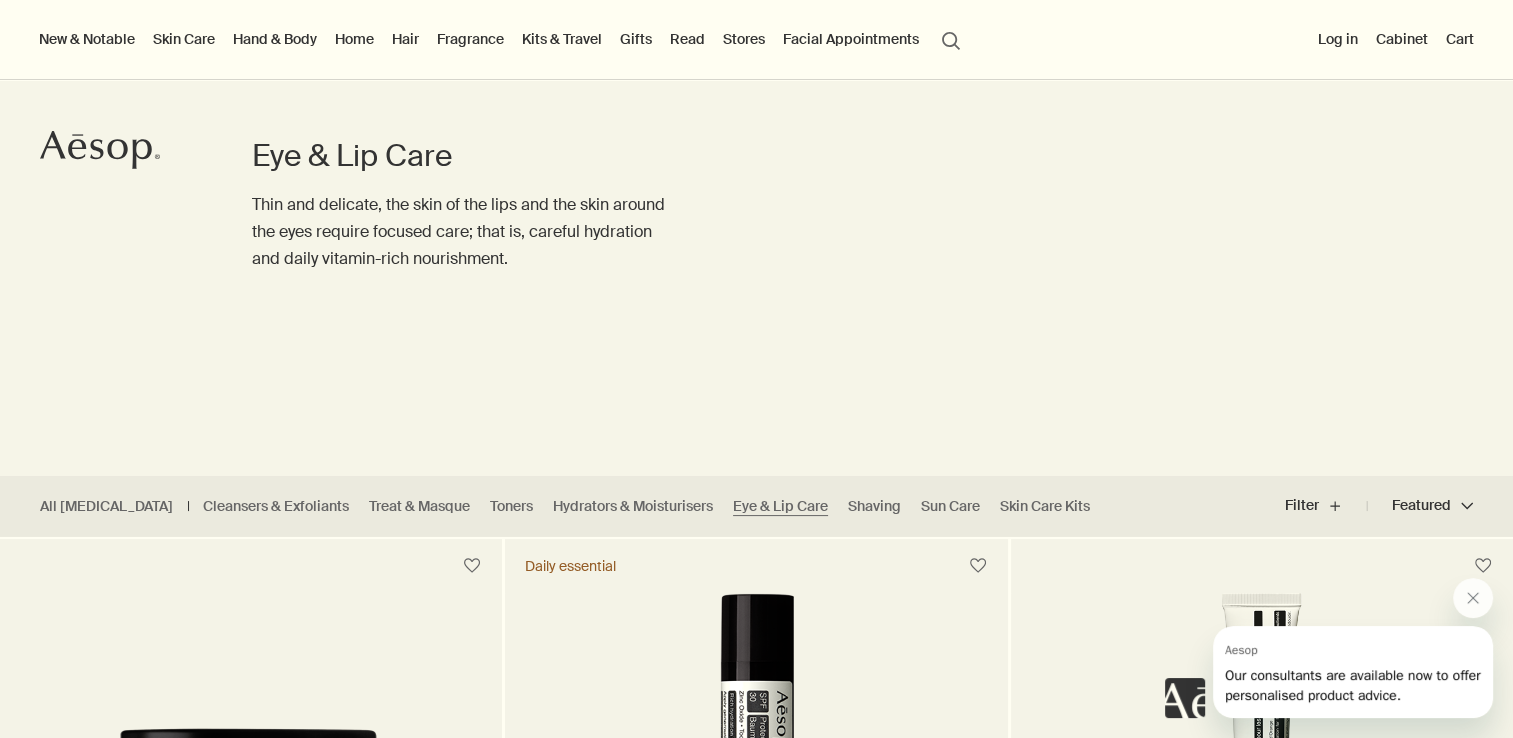click on "Home" at bounding box center (354, 39) 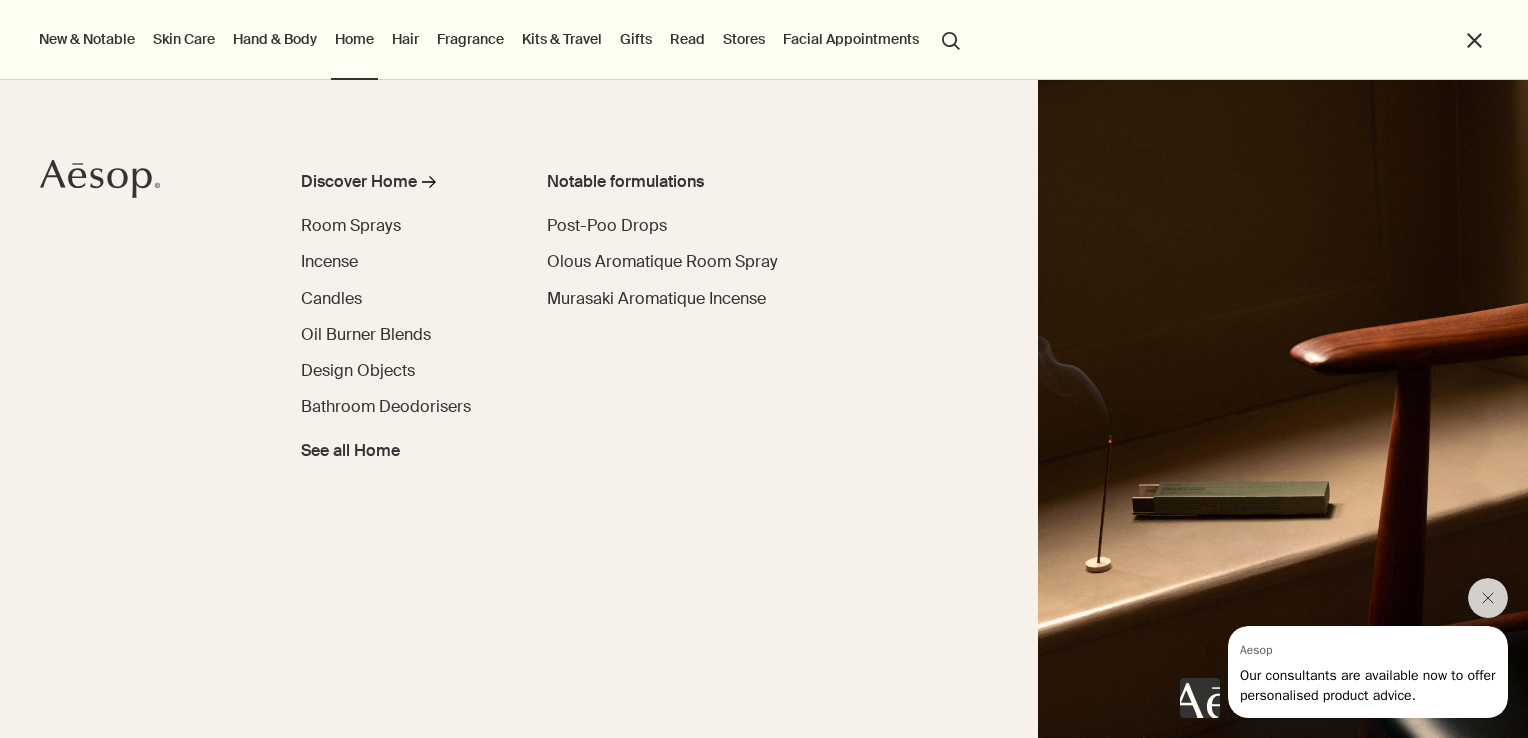 click on "Fragrance" at bounding box center [470, 39] 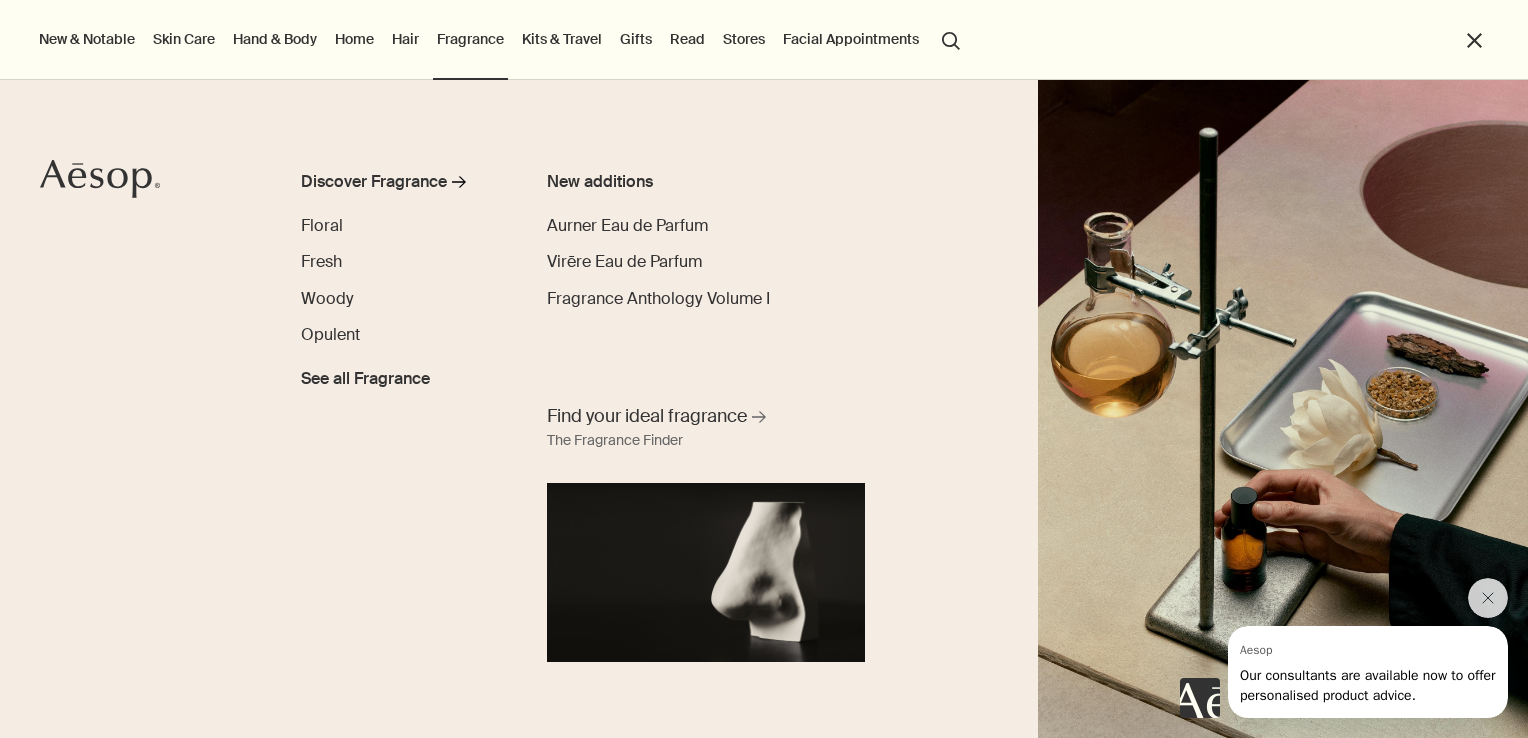 click on "Skin Care" at bounding box center (184, 39) 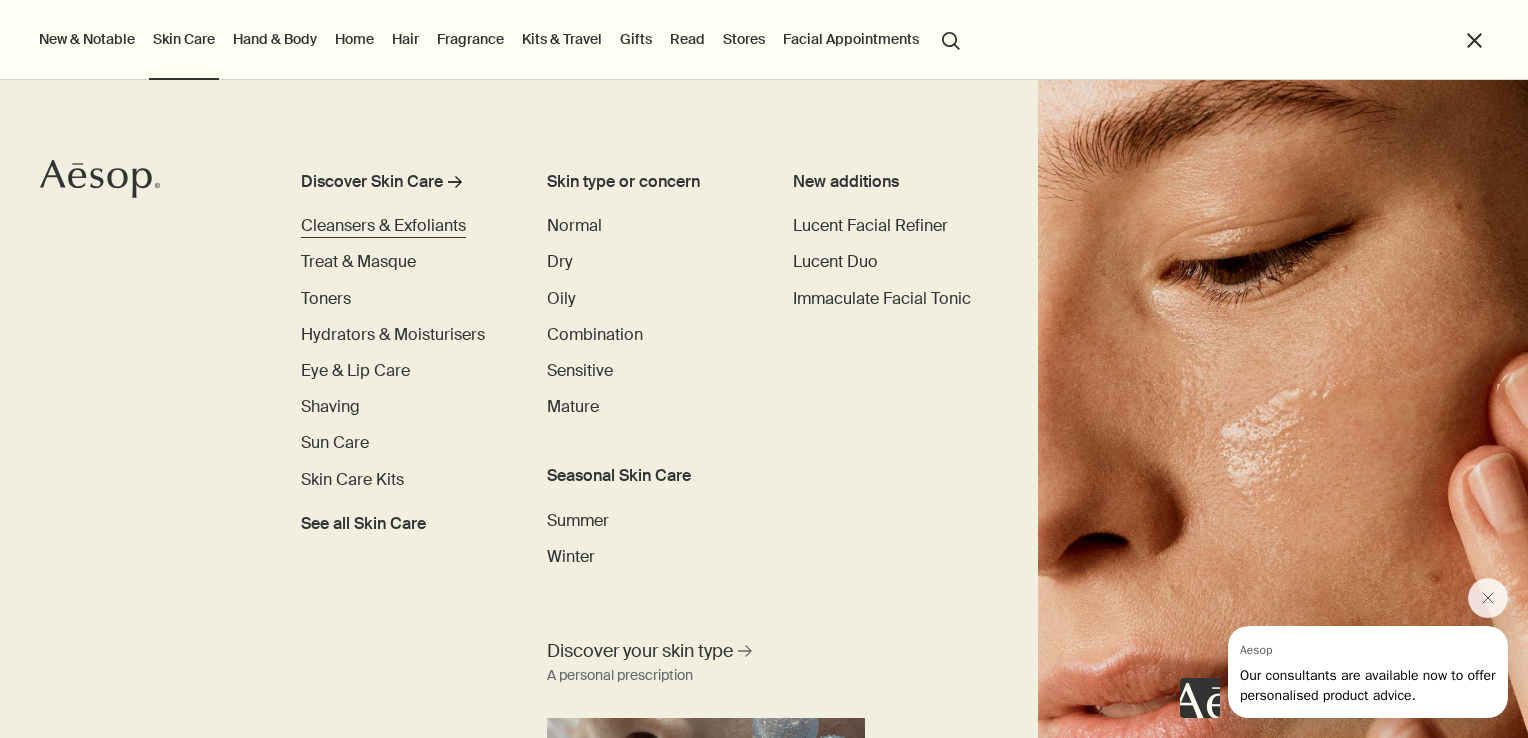 click on "Cleansers & Exfoliants" at bounding box center [383, 225] 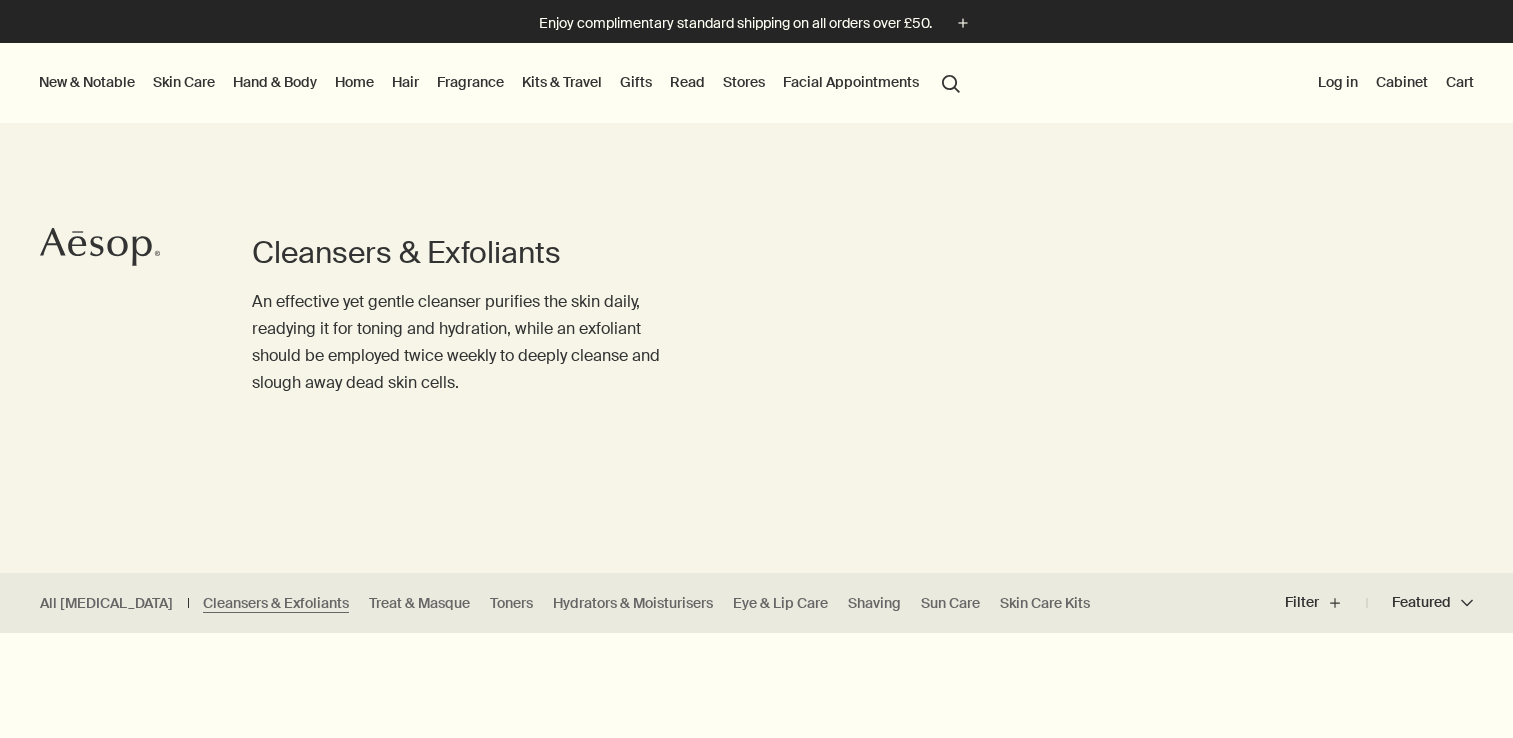 scroll, scrollTop: 0, scrollLeft: 0, axis: both 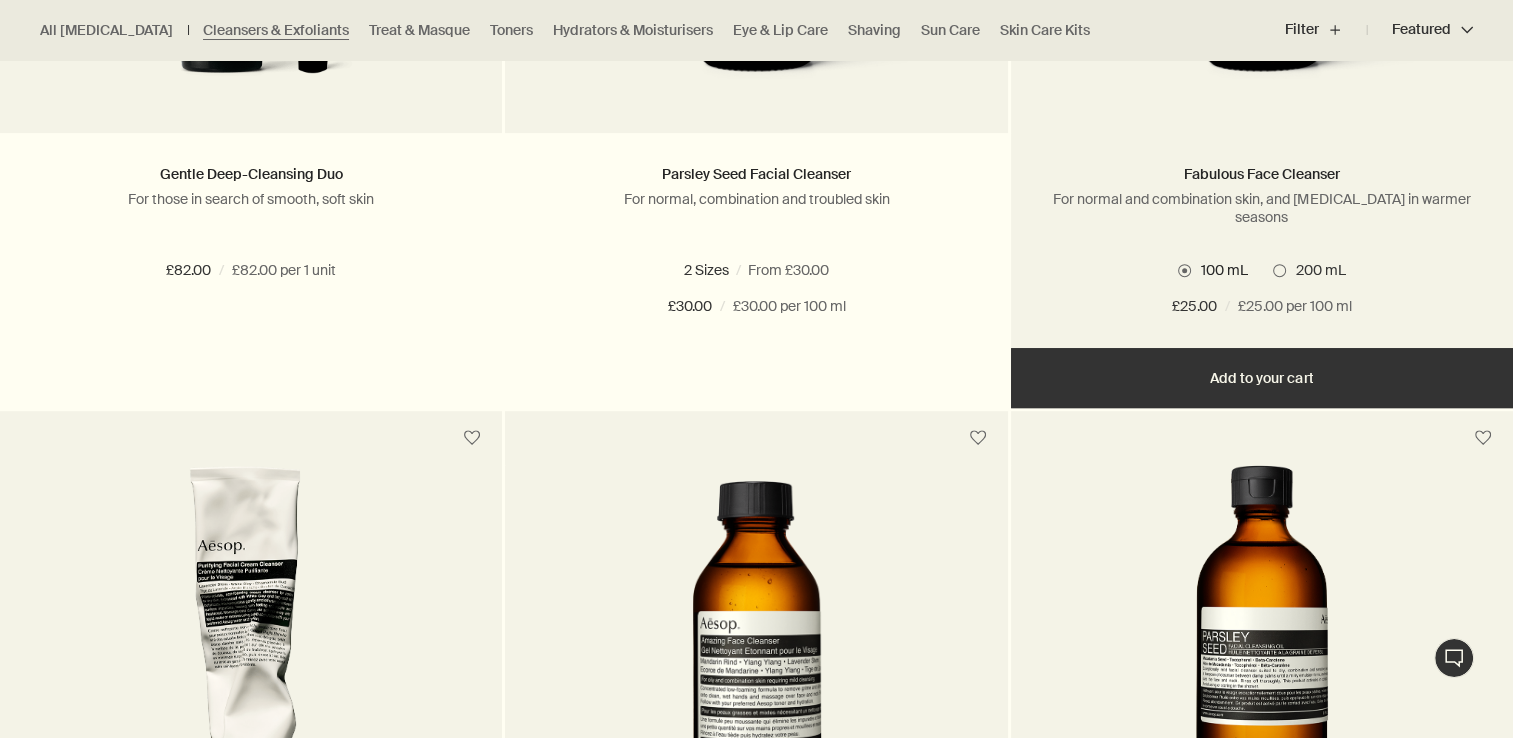 drag, startPoint x: 1497, startPoint y: 214, endPoint x: 1500, endPoint y: 242, distance: 28.160255 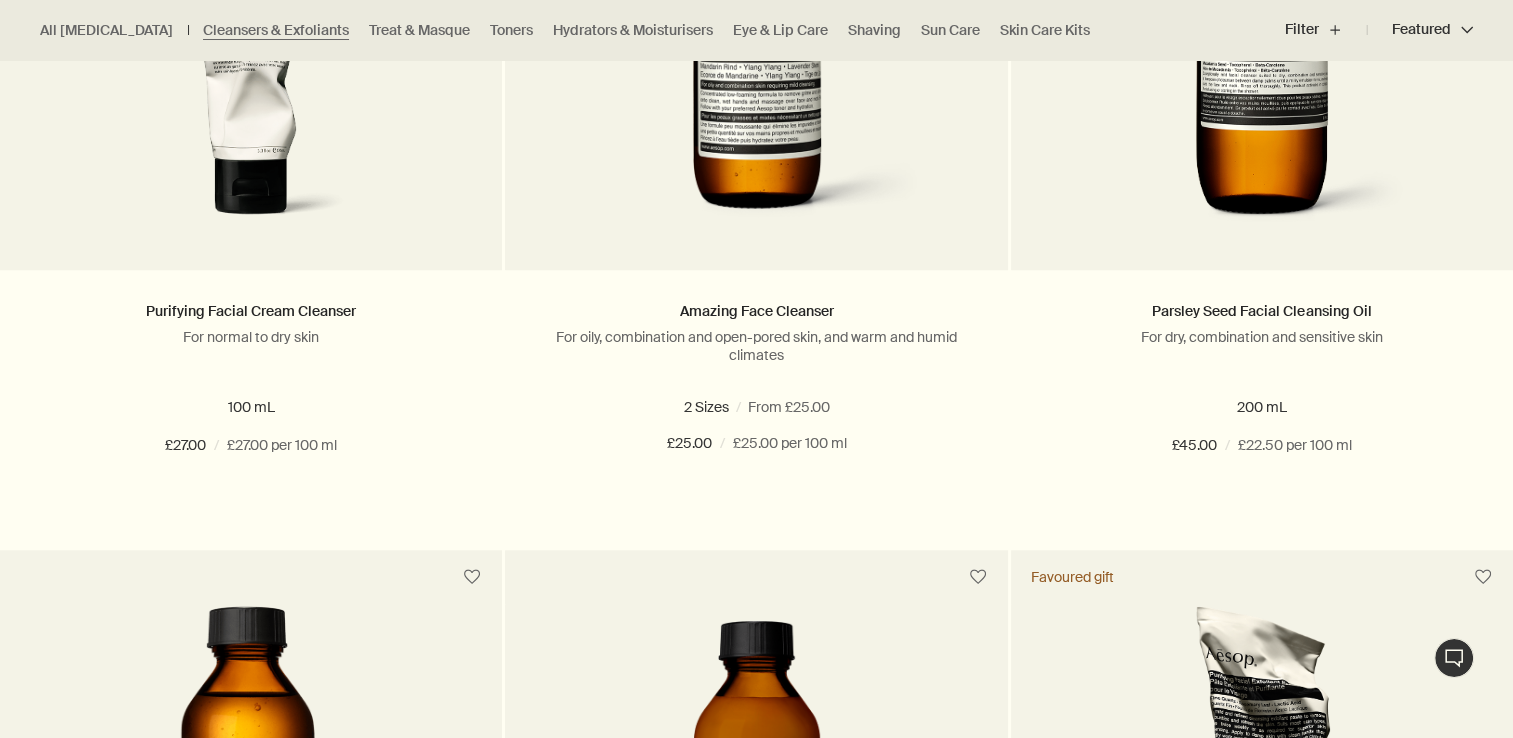 scroll, scrollTop: 1559, scrollLeft: 0, axis: vertical 